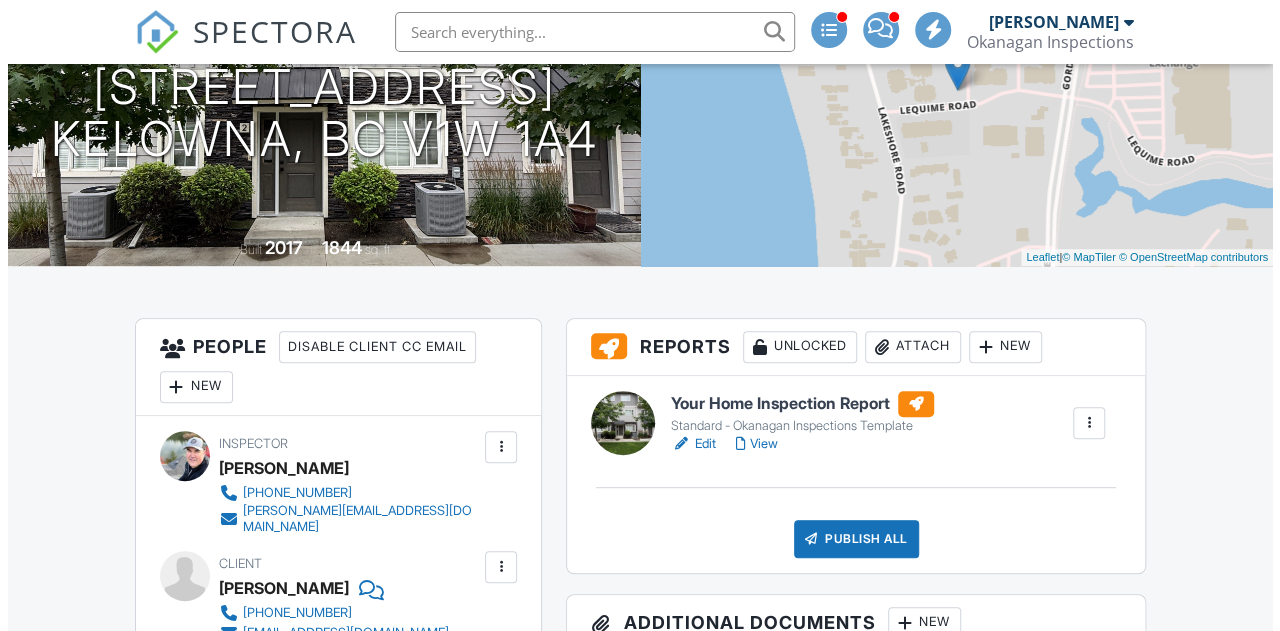 scroll, scrollTop: 314, scrollLeft: 0, axis: vertical 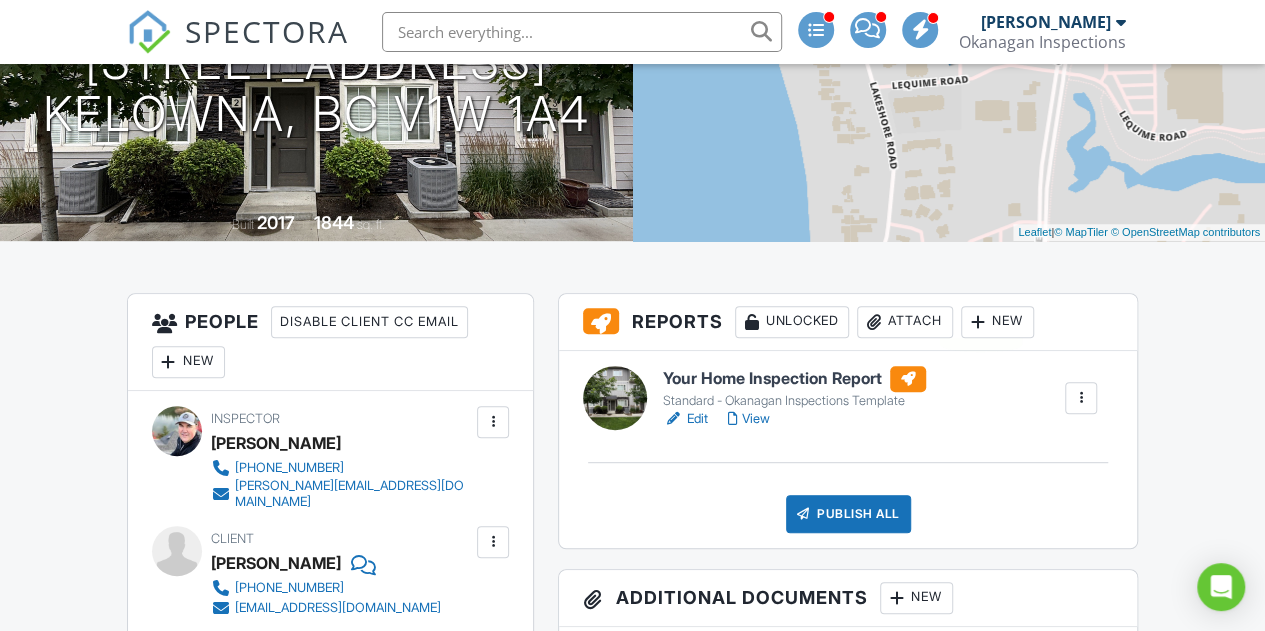 click at bounding box center (978, 322) 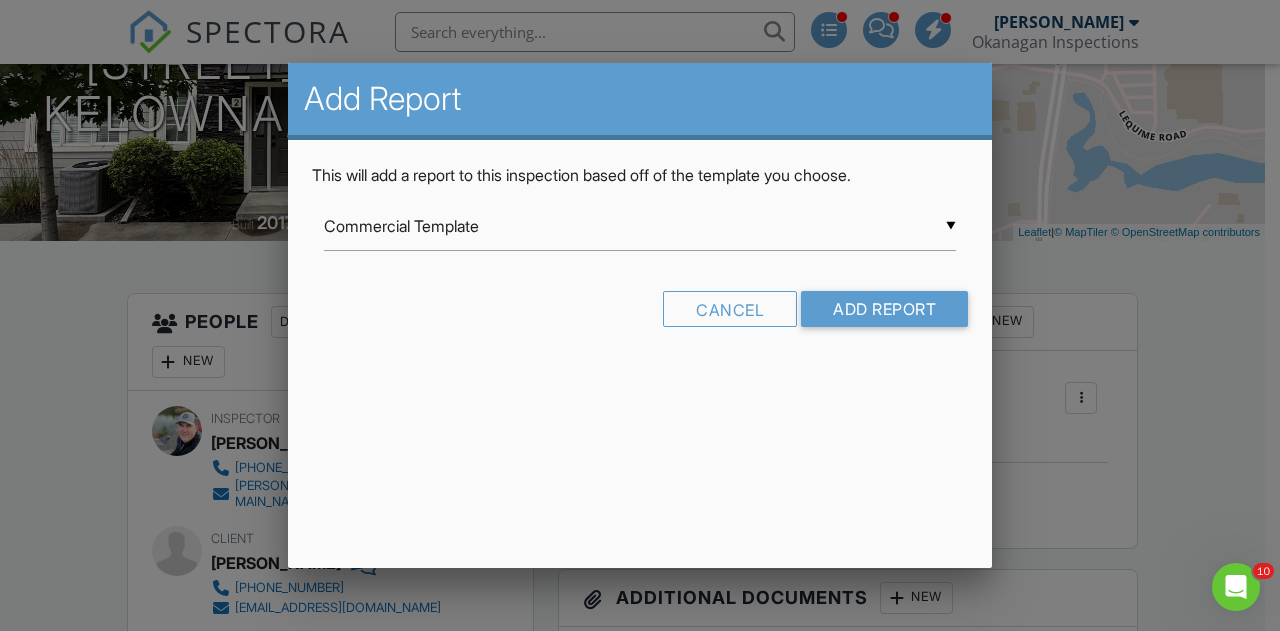 scroll, scrollTop: 0, scrollLeft: 0, axis: both 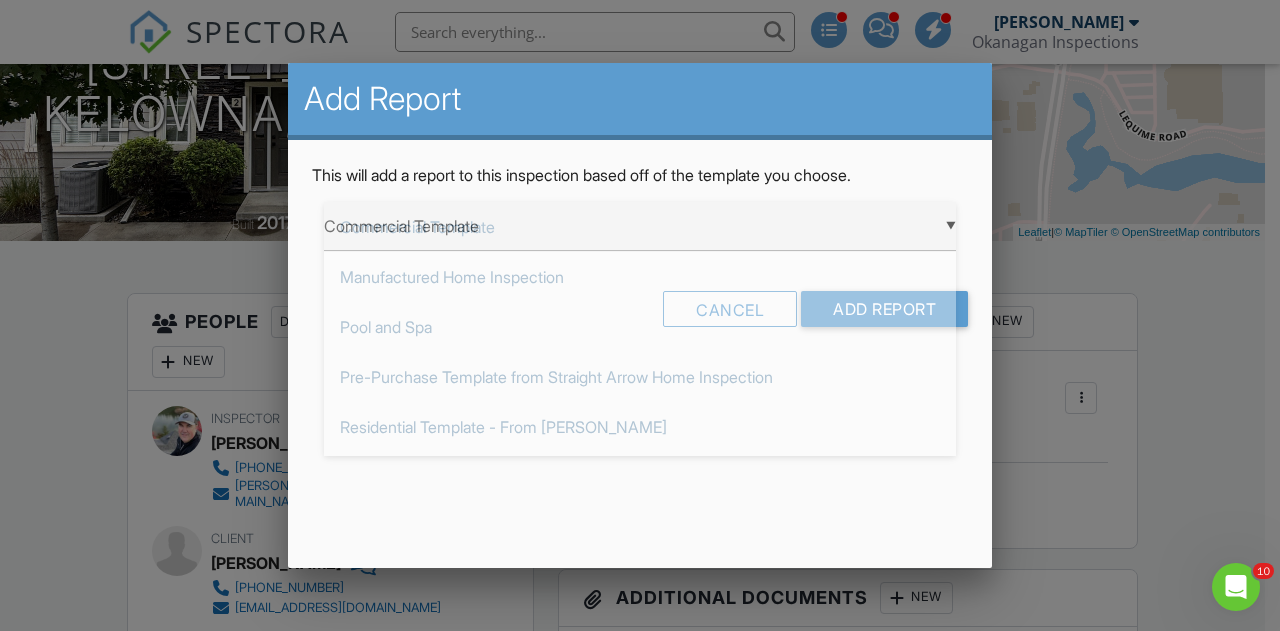 click on "▼ Commercial Template Commercial Template Manufactured Home Inspection Pool and Spa Pre-Purchase Template from Straight Arrow Home Inspection Residential Template - From Tom George Radon Inspection Commercial - Restaurant In progress - Pool Inspection Insurance Summary Okanagan Inspections - Condo Okanagan Inspections - Moisture Inspection Report Okanagan Inspections - Post Wild Fire Inspection Okanagan Inspections - Residential Template Okanagan Inspections Template - New Build Deficiency Walk through (Original) CCPIA COMMERCIAL 9-13-24 from Kenton Shepard (Original) INL Commercial Narrative Library (Updated) from Kenton Shepard Pre-Listing Inspections Template (Safety Copy) INL Commercial Narrative Library  from Kenton Shepard Shut Offs / Main Disconnects Standard - Okanagan Inspections Template WETT inspection template Commercial Template
Manufactured Home Inspection
Pool and Spa
Pre-Purchase Template from Straight Arrow Home Inspection
Residential Template - From Tom George
Radon Inspection" at bounding box center (640, 226) 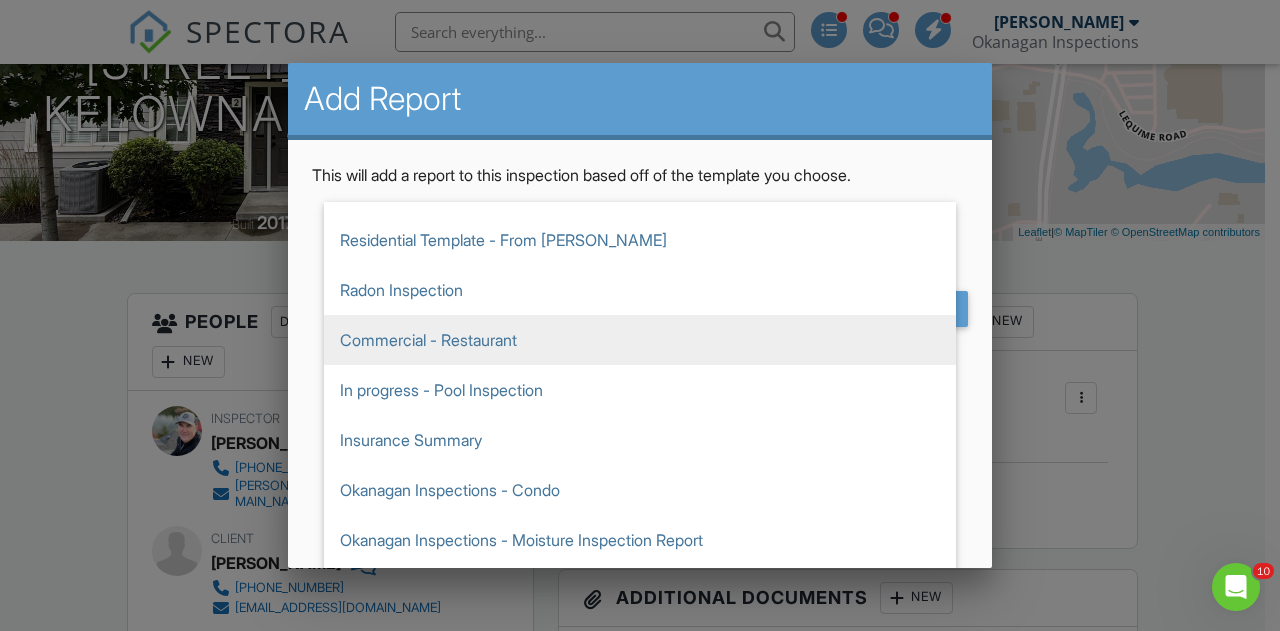 scroll, scrollTop: 218, scrollLeft: 0, axis: vertical 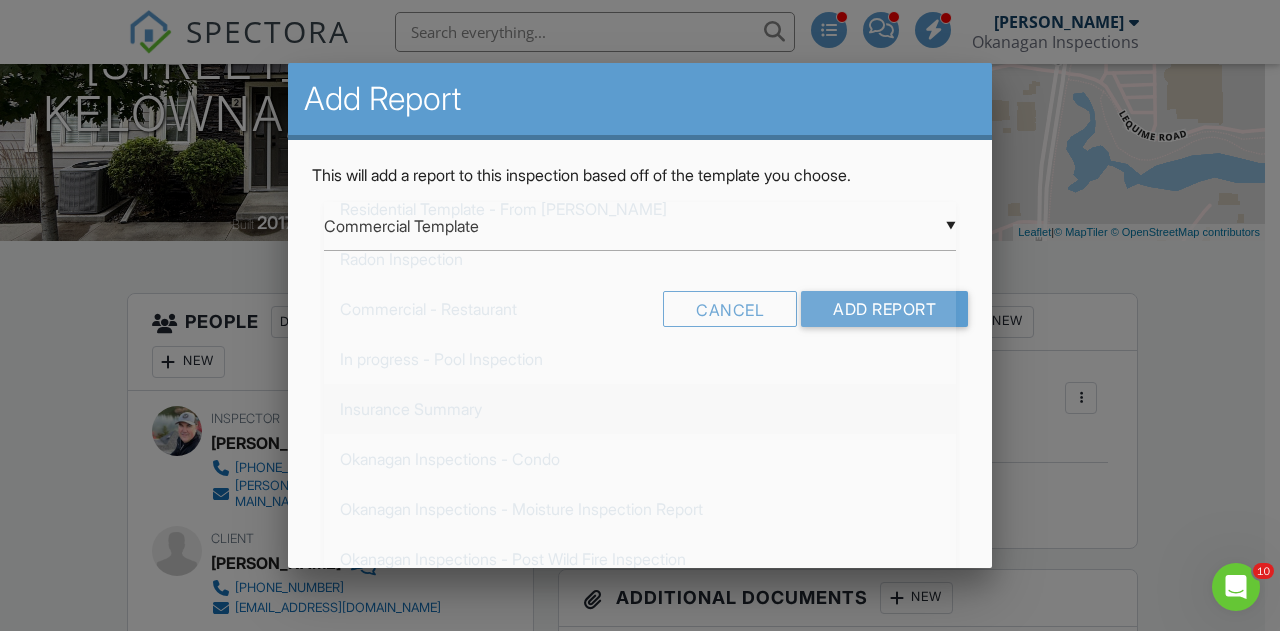 click on "Insurance Summary" at bounding box center [640, 409] 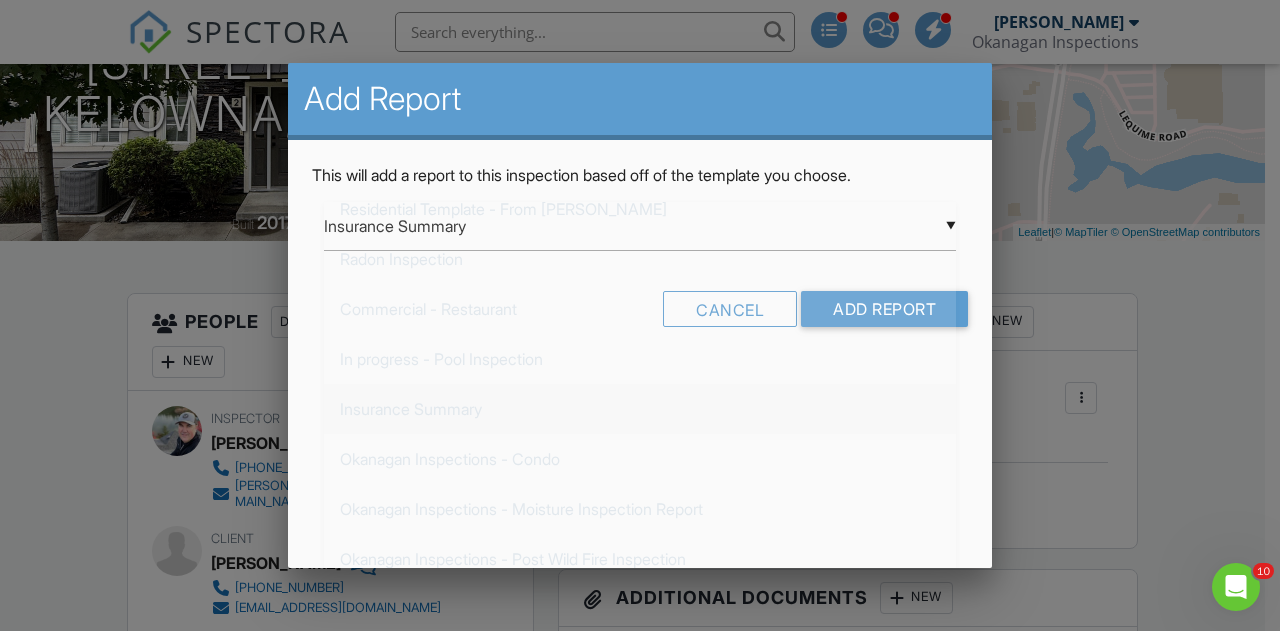 scroll, scrollTop: 0, scrollLeft: 0, axis: both 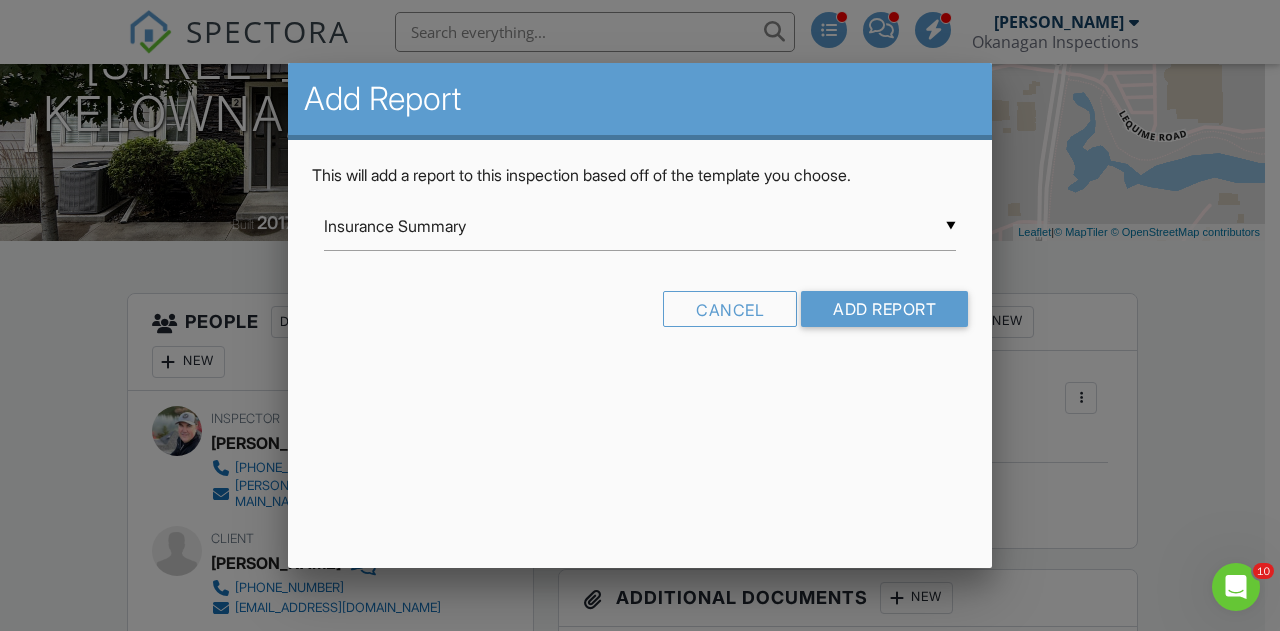 click on "Cancel
Add Report" at bounding box center (640, 316) 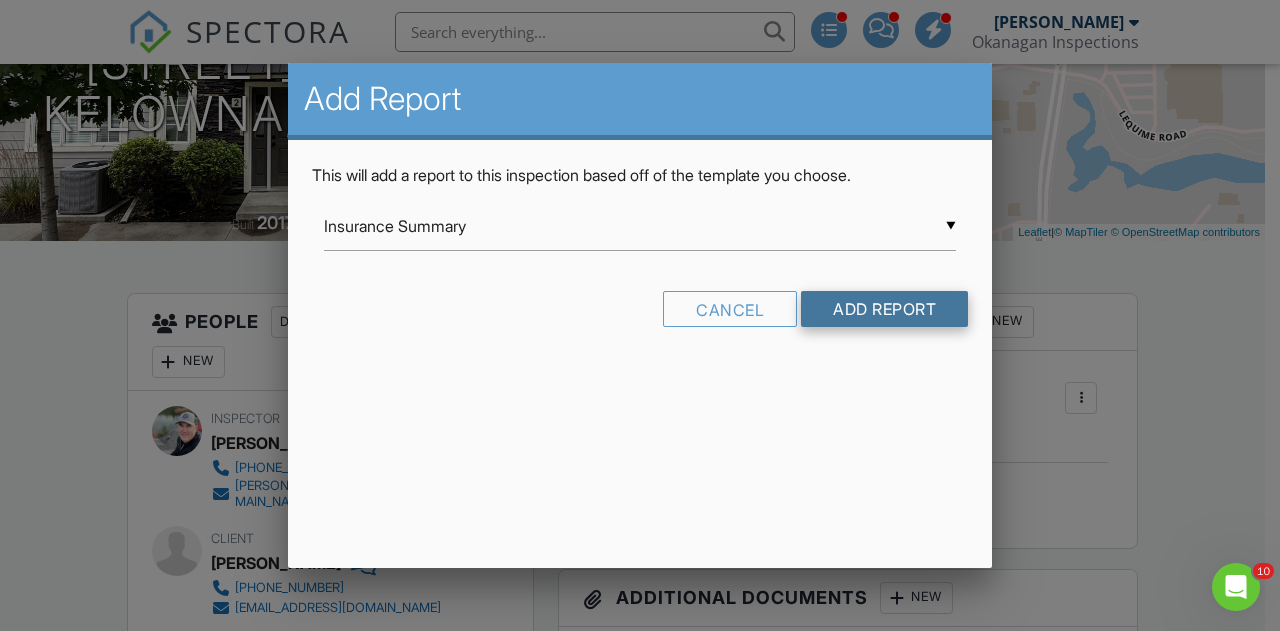 click on "Add Report" at bounding box center [884, 309] 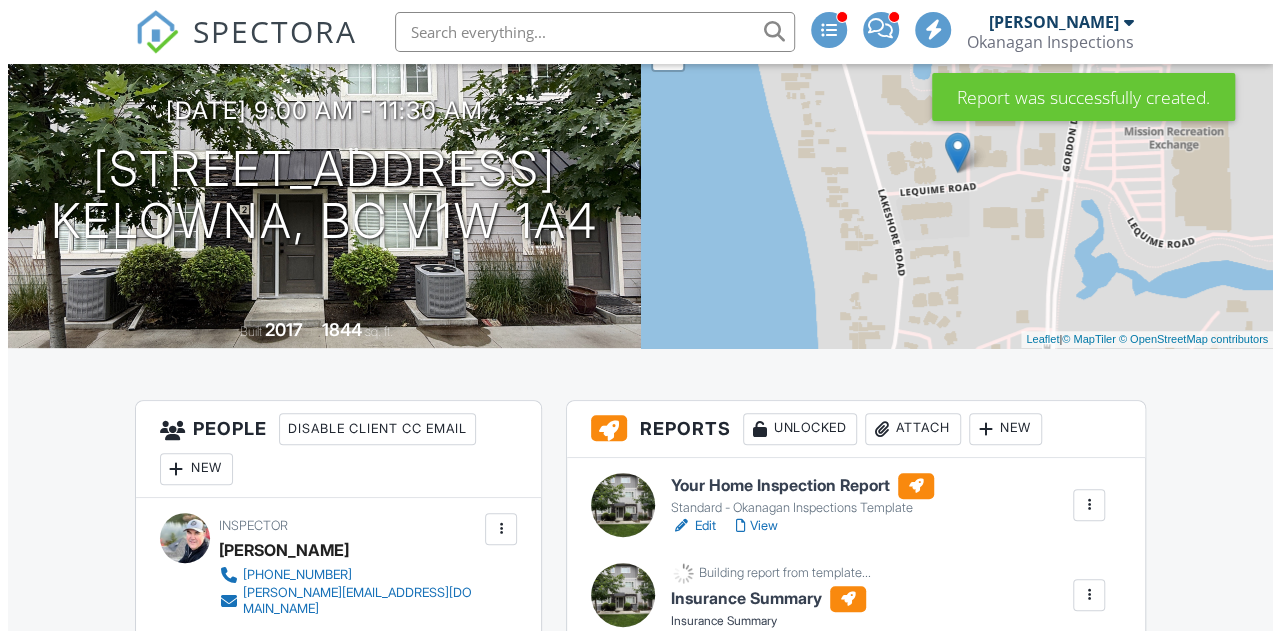 scroll, scrollTop: 377, scrollLeft: 0, axis: vertical 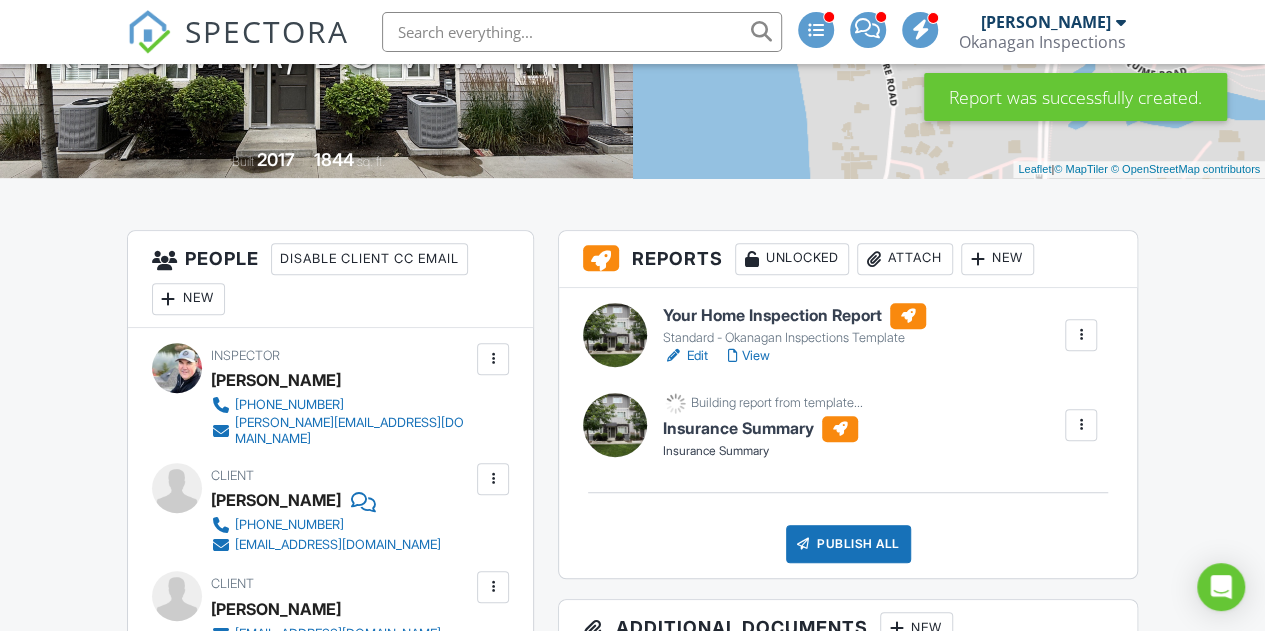 click at bounding box center [978, 259] 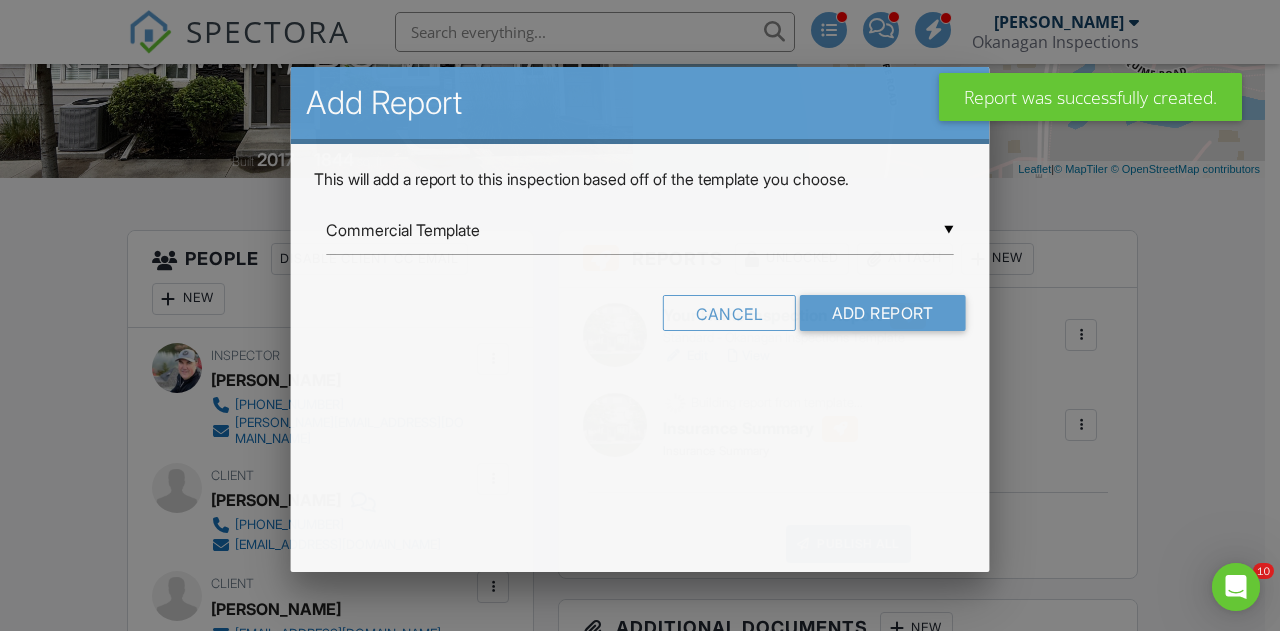 scroll, scrollTop: 0, scrollLeft: 0, axis: both 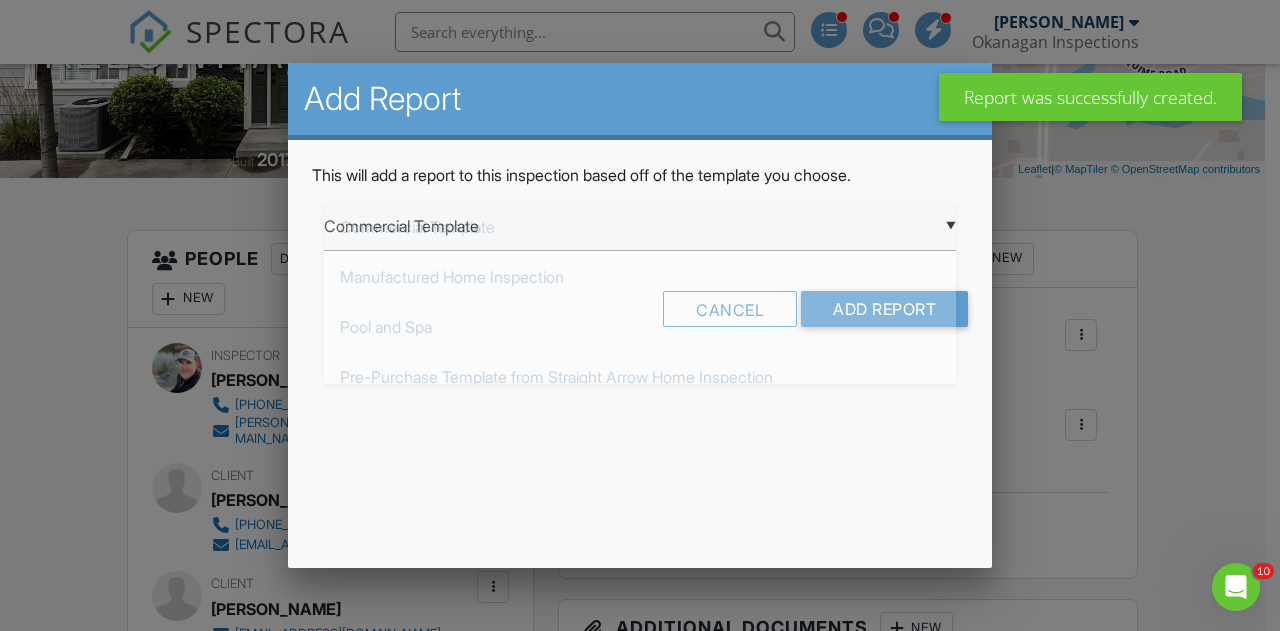 click on "▼ Commercial Template Commercial Template Manufactured Home Inspection Pool and Spa Pre-Purchase Template from Straight Arrow Home Inspection Residential Template - From Tom George Radon Inspection Commercial - Restaurant In progress - Pool Inspection Insurance Summary Okanagan Inspections - Condo Okanagan Inspections - Moisture Inspection Report Okanagan Inspections - Post Wild Fire Inspection Okanagan Inspections - Residential Template Okanagan Inspections Template - New Build Deficiency Walk through (Original) CCPIA COMMERCIAL 9-13-24 from Kenton Shepard (Original) INL Commercial Narrative Library (Updated) from Kenton Shepard Pre-Listing Inspections Template (Safety Copy) INL Commercial Narrative Library  from Kenton Shepard Shut Offs / Main Disconnects Standard - Okanagan Inspections Template WETT inspection template Commercial Template
Manufactured Home Inspection
Pool and Spa
Pre-Purchase Template from Straight Arrow Home Inspection
Residential Template - From Tom George
Radon Inspection" at bounding box center (640, 226) 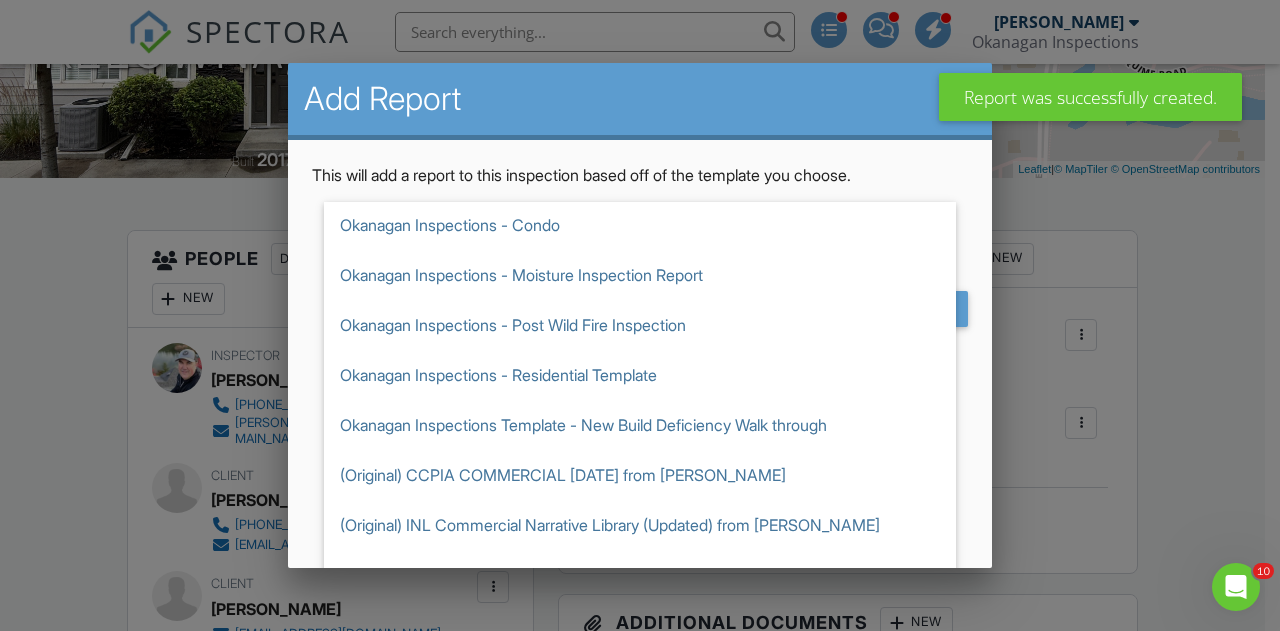 scroll, scrollTop: 620, scrollLeft: 0, axis: vertical 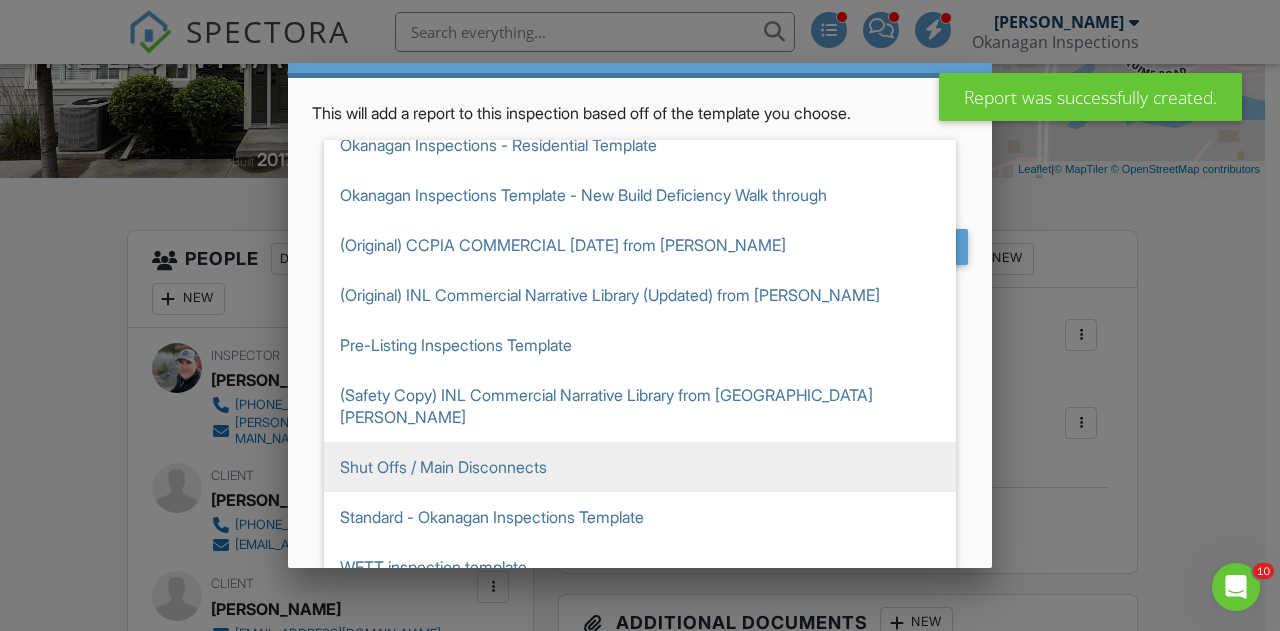 click on "Shut Offs / Main Disconnects" at bounding box center (640, 467) 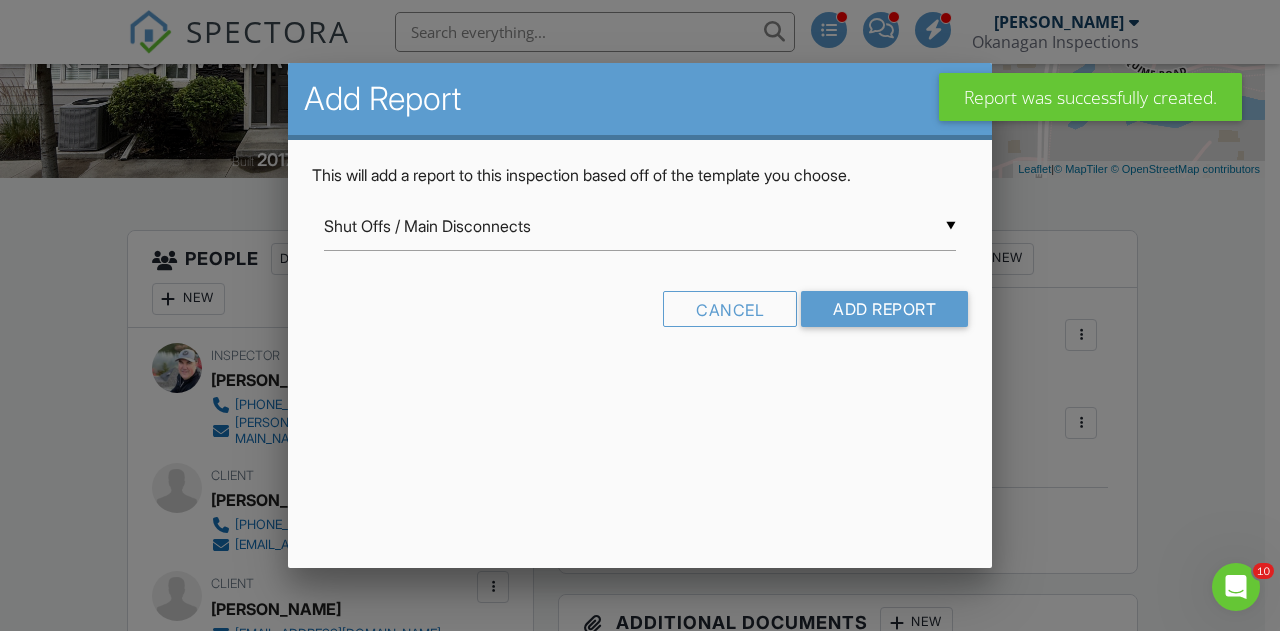 scroll, scrollTop: 0, scrollLeft: 0, axis: both 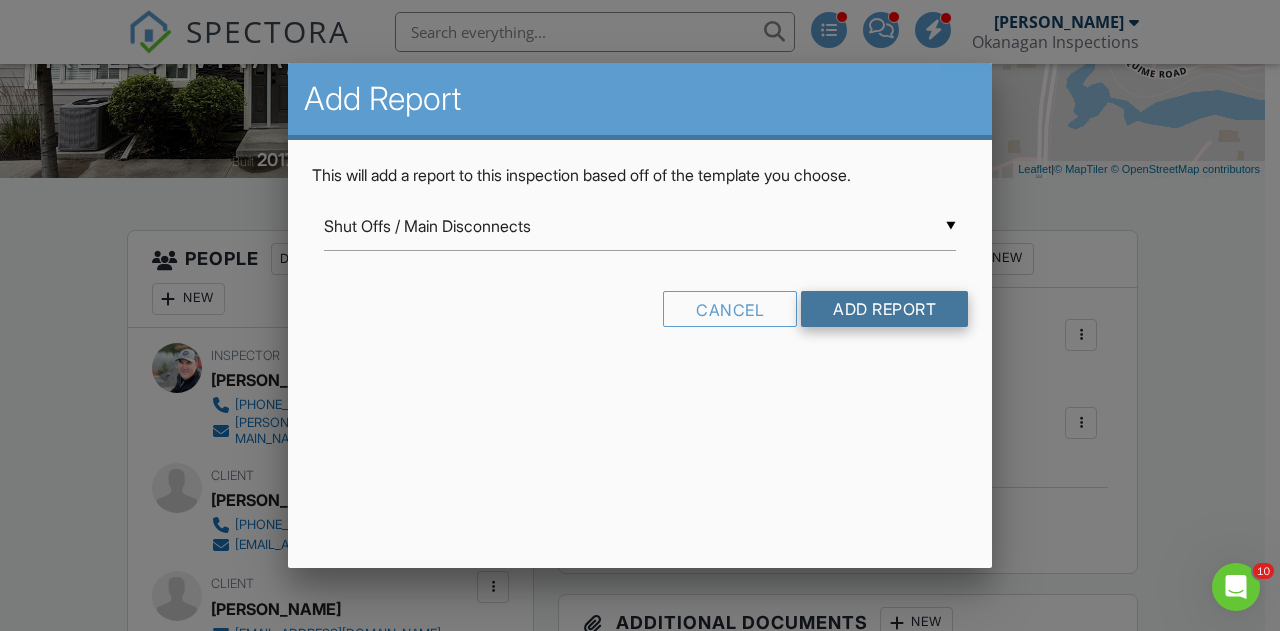 click on "Add Report" at bounding box center [884, 309] 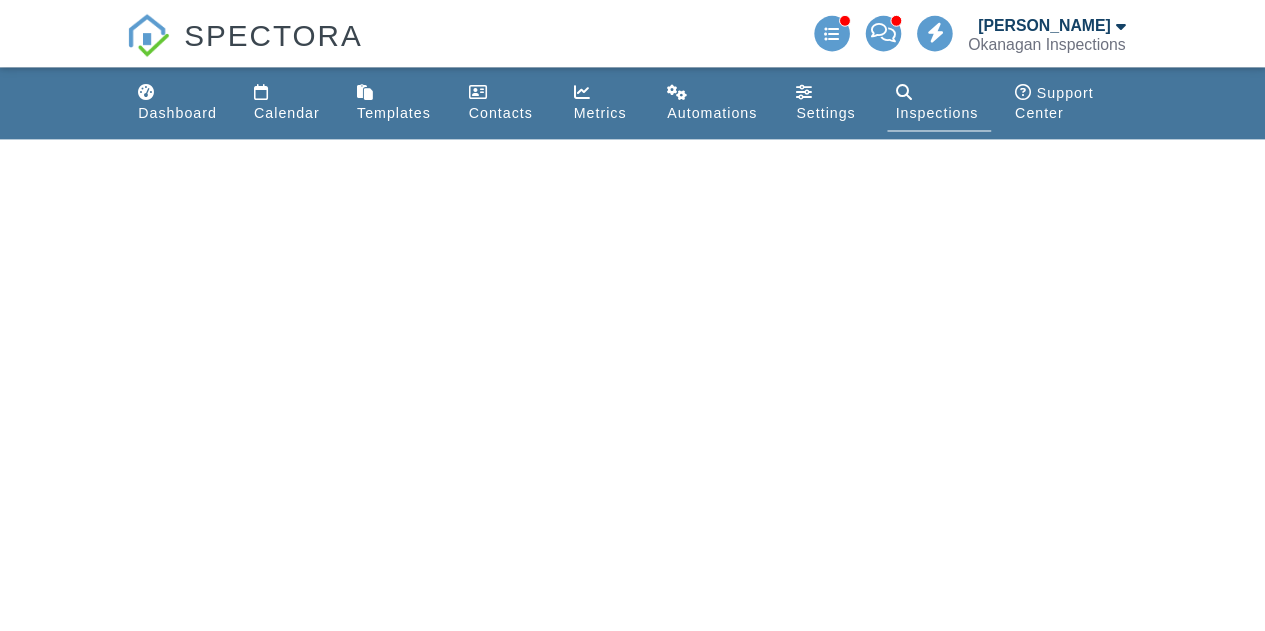 scroll, scrollTop: 0, scrollLeft: 0, axis: both 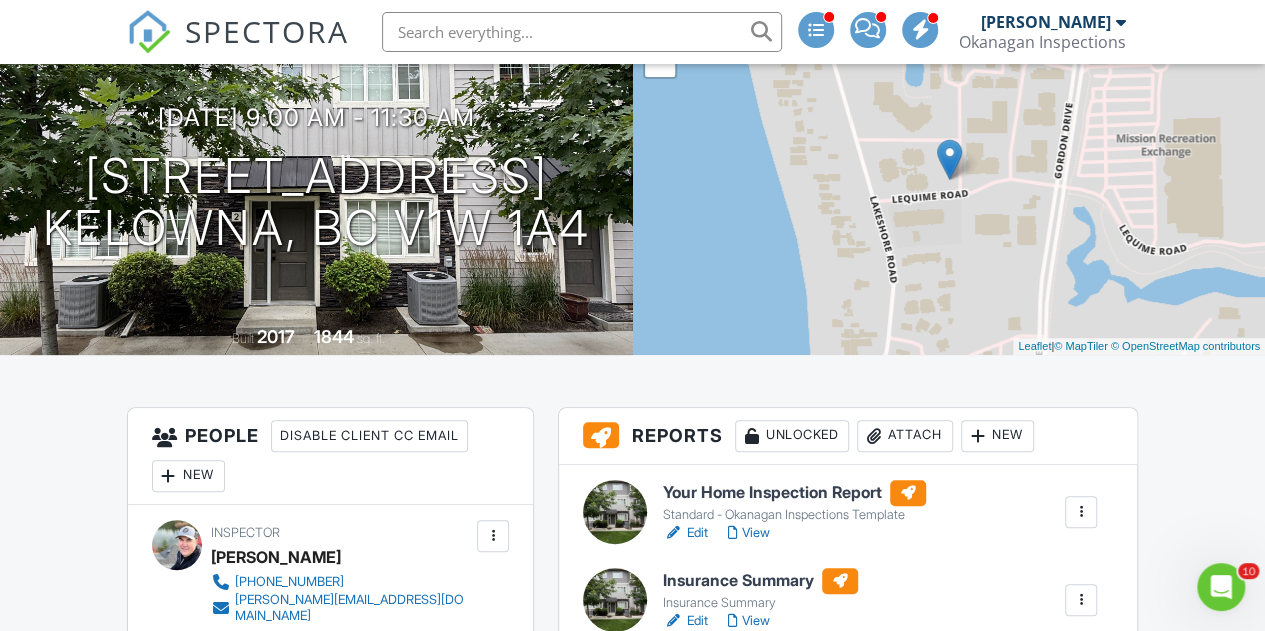 click on "View" at bounding box center (749, 533) 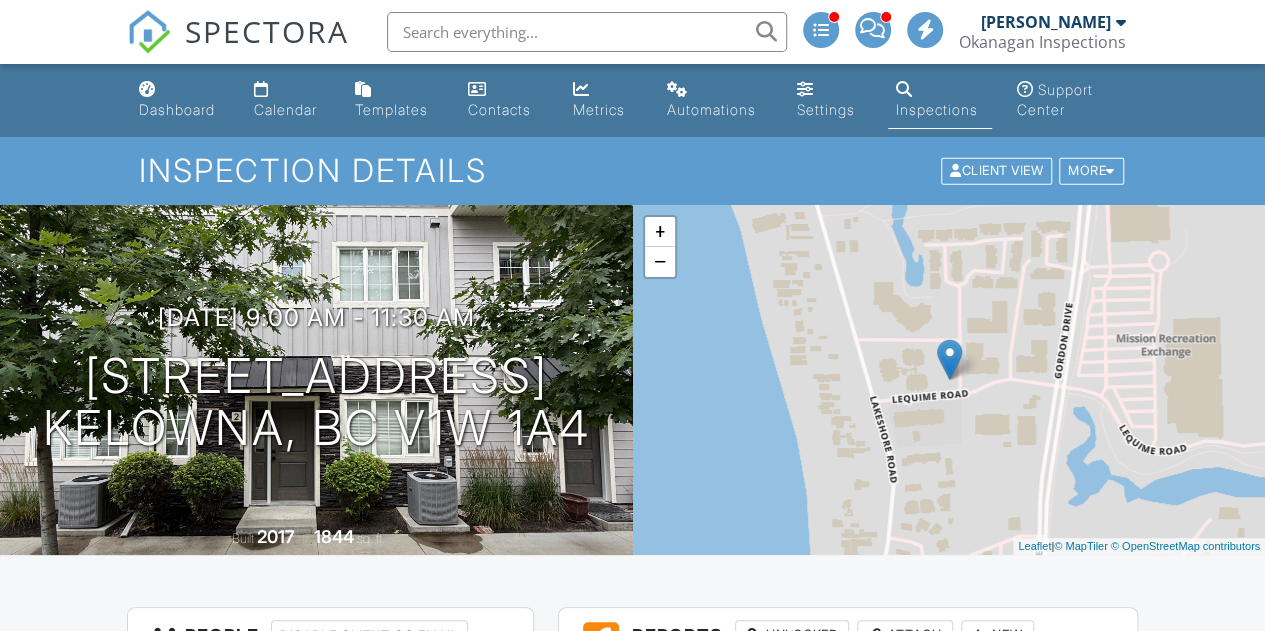 scroll, scrollTop: 1, scrollLeft: 0, axis: vertical 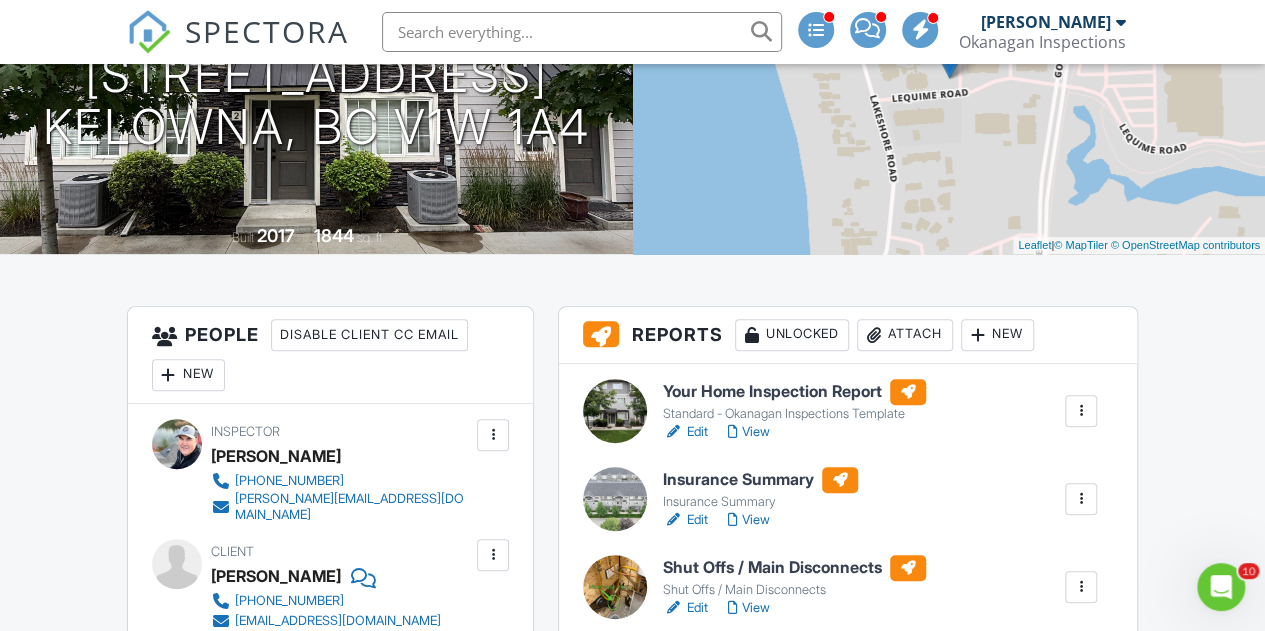click on "Dashboard
Calendar
Templates
Contacts
Metrics
Automations
Settings
Inspections
Support Center
Inspection Details
Client View
More
Property Details
Reschedule
Reorder / Copy
Share
Cancel
Delete
Print Order
Convert to V9
View Change Log
07/10/2025  9:00 am
- 11:30 am
644 Lequime Rd 2
Kelowna, BC V1W 1A4
Built
2017
1844
sq. ft.
+ − Leaflet  |  © MapTiler   © OpenStreetMap contributors
All emails and texts are disabled for this inspection!
All emails and texts have been disabled for this inspection. This may have happened due to someone manually disabling them or this inspection being unconfirmed when it was scheduled. To re-enable emails and texts for this inspection, click the button below." at bounding box center [632, 1936] 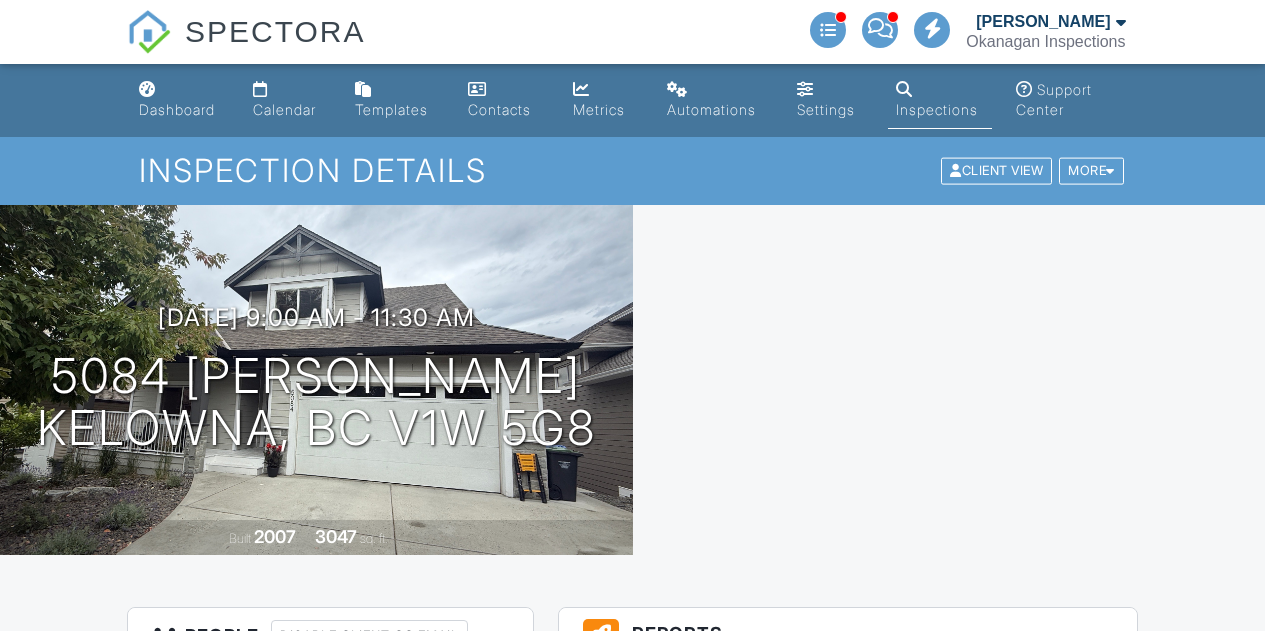 scroll, scrollTop: 0, scrollLeft: 0, axis: both 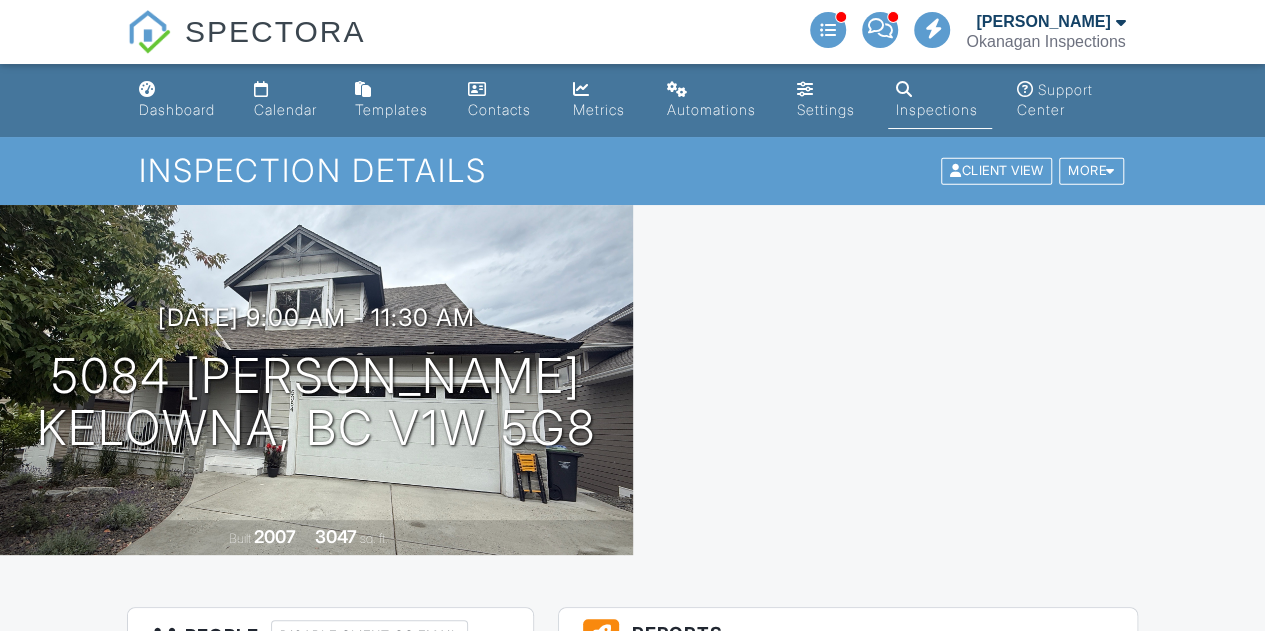 click on "Dashboard" at bounding box center [180, 100] 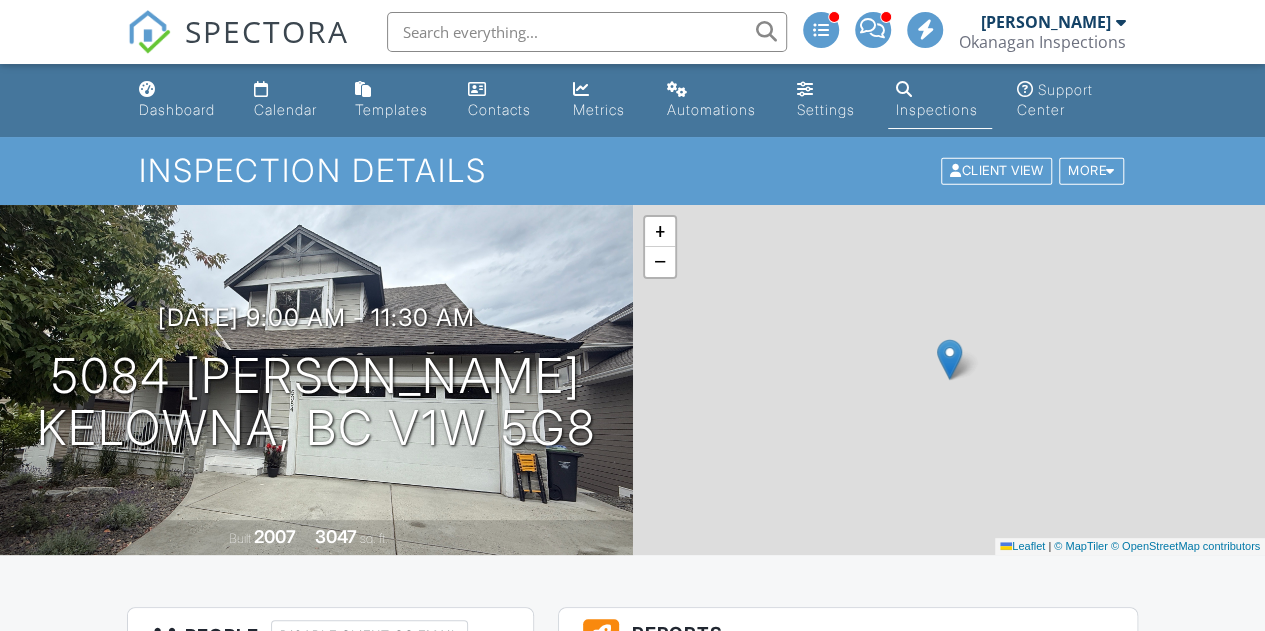 click at bounding box center [632, 315] 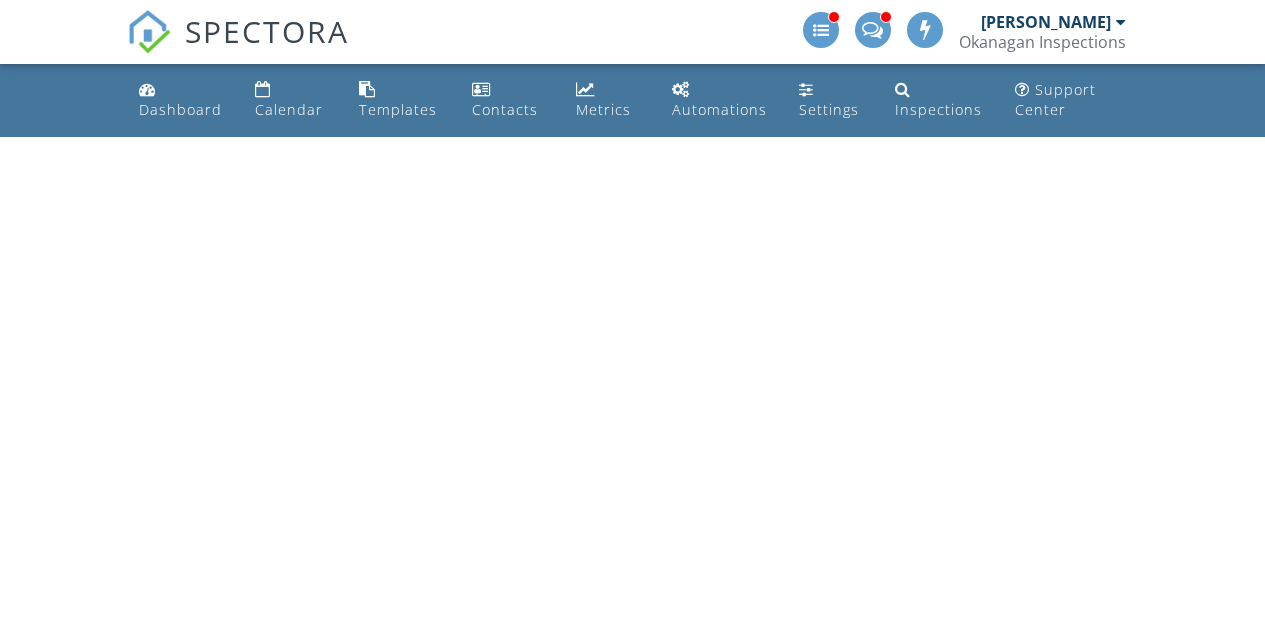 scroll, scrollTop: 0, scrollLeft: 0, axis: both 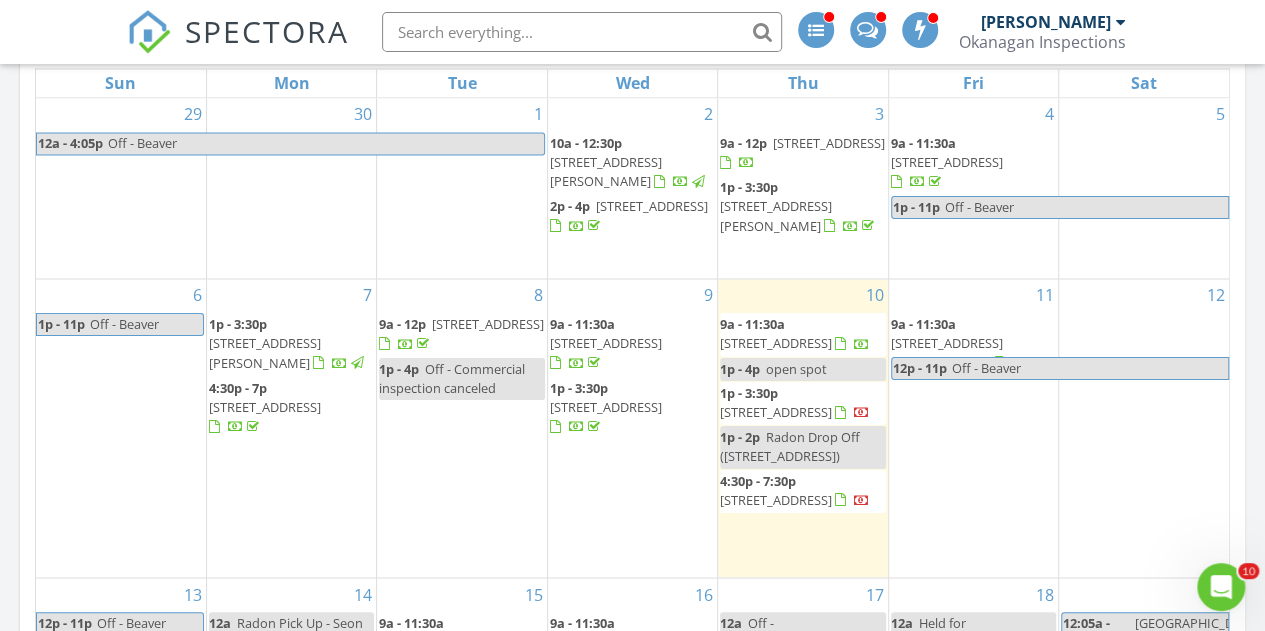 click on "1p - 3:30p
5262 Huston Rd, Peachland V0H 1X2" at bounding box center (802, 207) 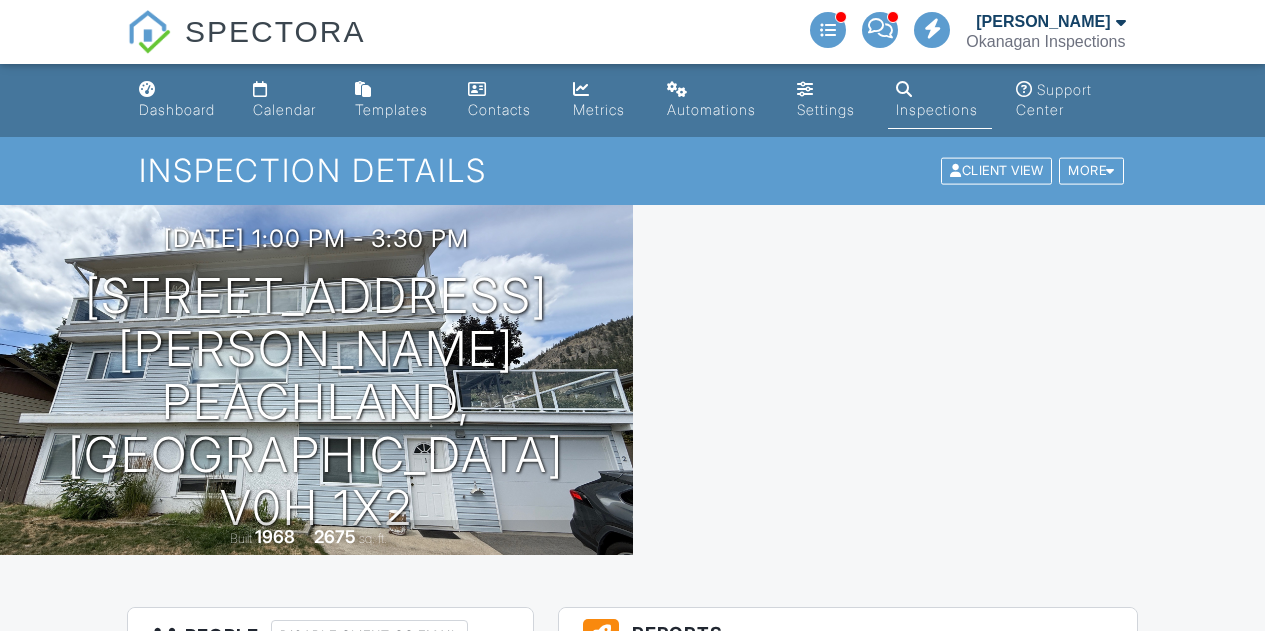 scroll, scrollTop: 0, scrollLeft: 0, axis: both 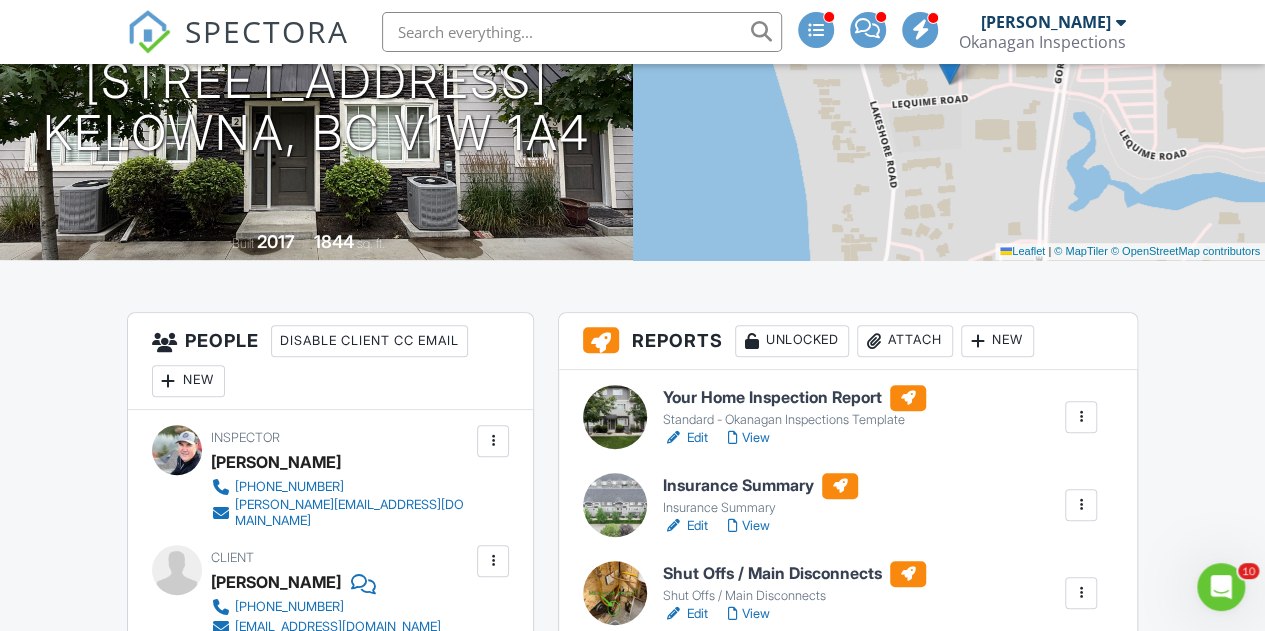 click on "Your Home Inspection Report
Standard - Okanagan Inspections Template
Edit
View
Quick Publish
Copy
Delete" at bounding box center [848, 417] 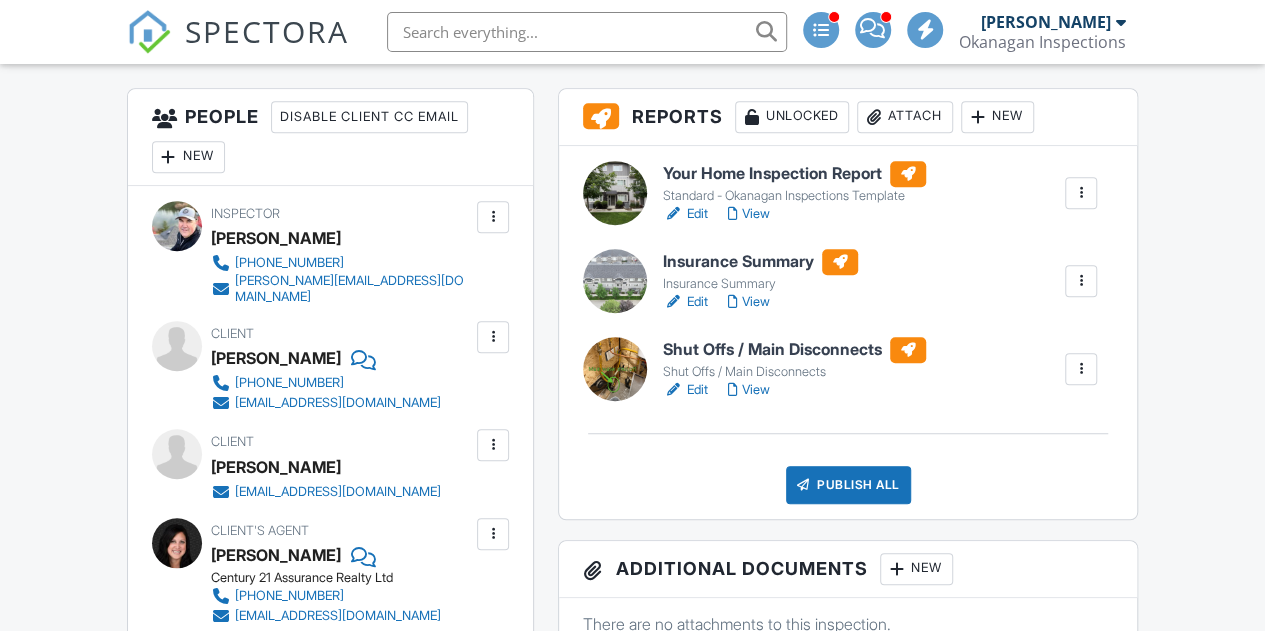 scroll, scrollTop: 519, scrollLeft: 0, axis: vertical 